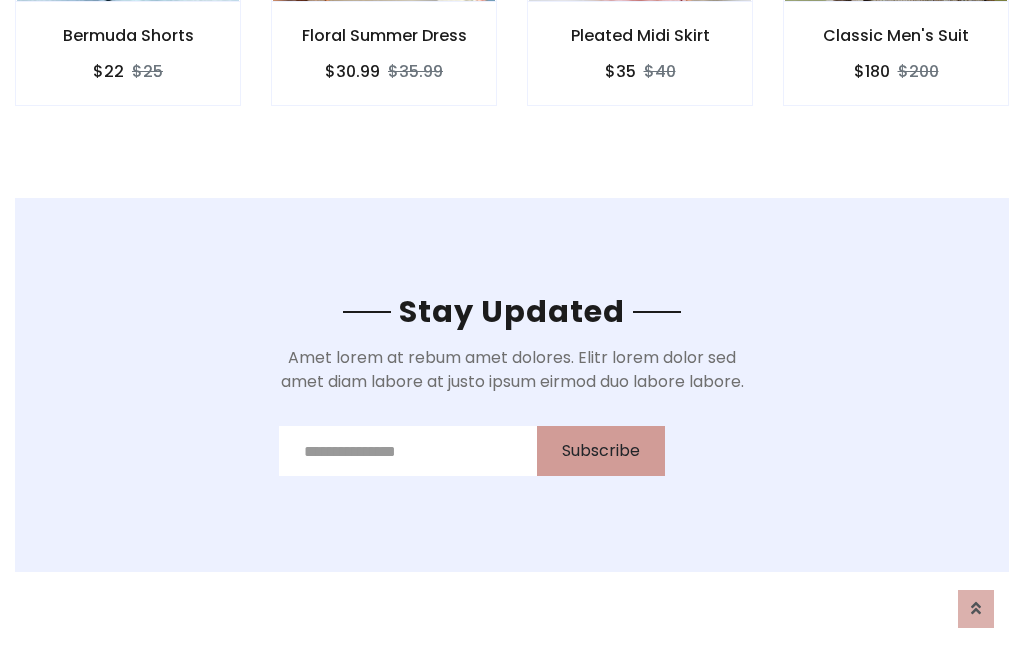 scroll, scrollTop: 0, scrollLeft: 0, axis: both 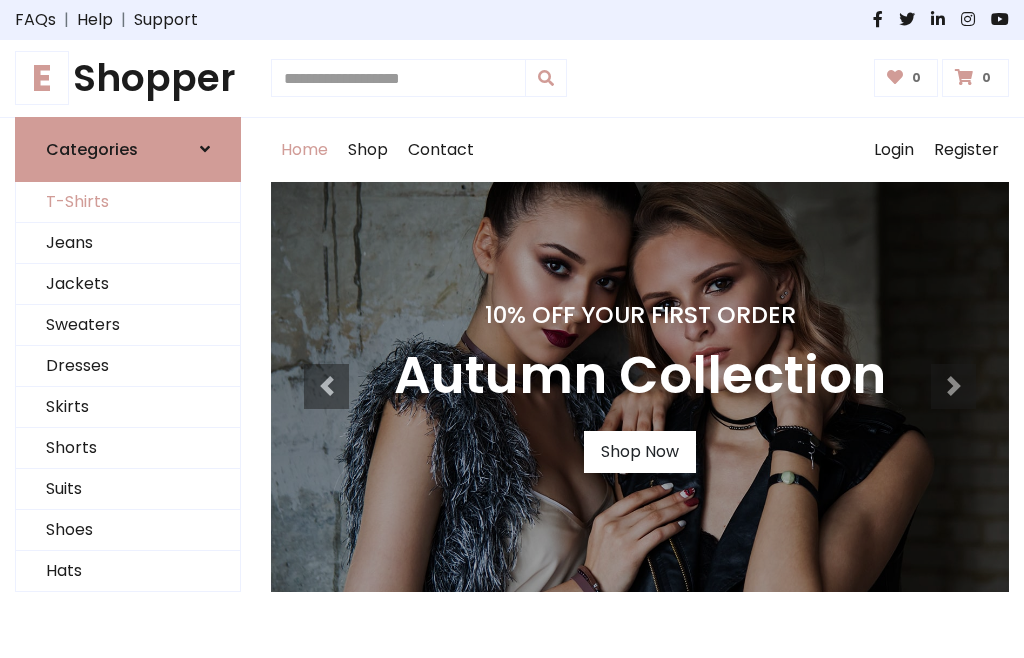 click on "T-Shirts" at bounding box center [128, 202] 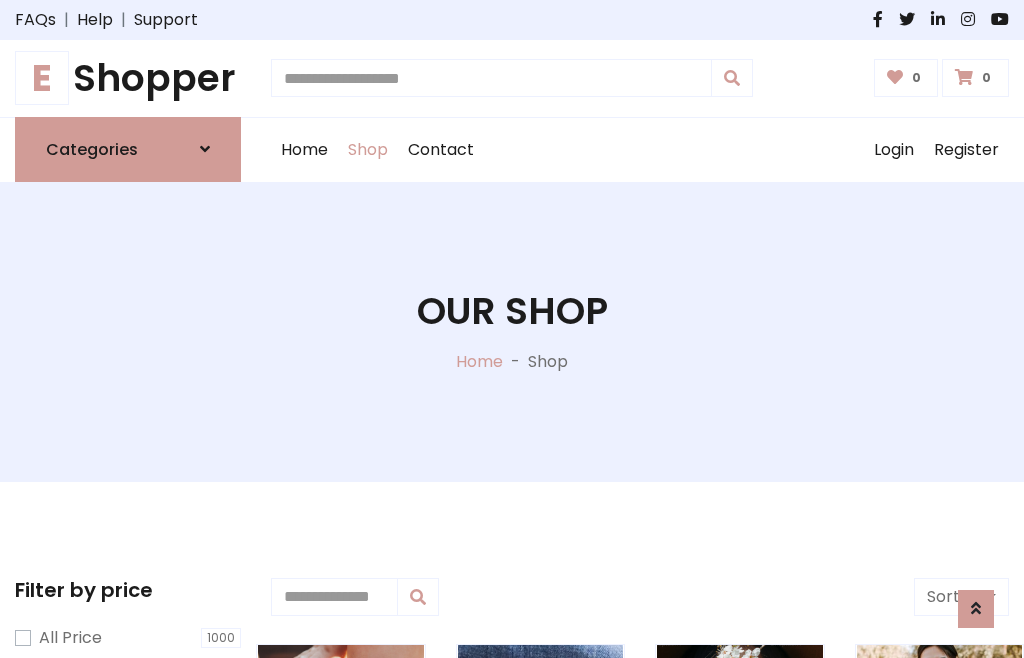 scroll, scrollTop: 485, scrollLeft: 0, axis: vertical 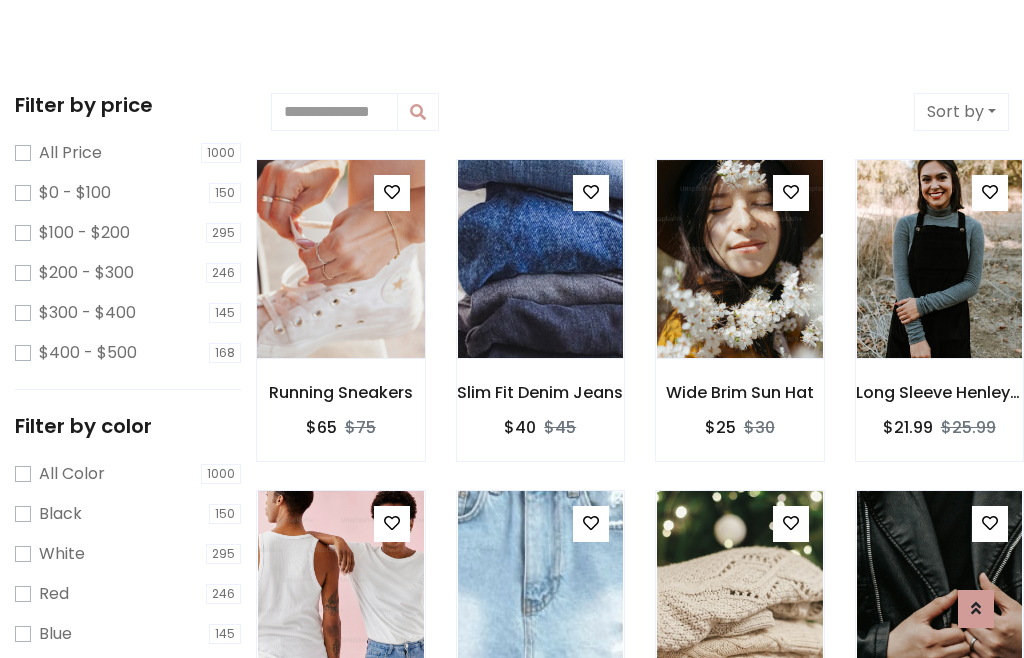 click at bounding box center [340, 259] 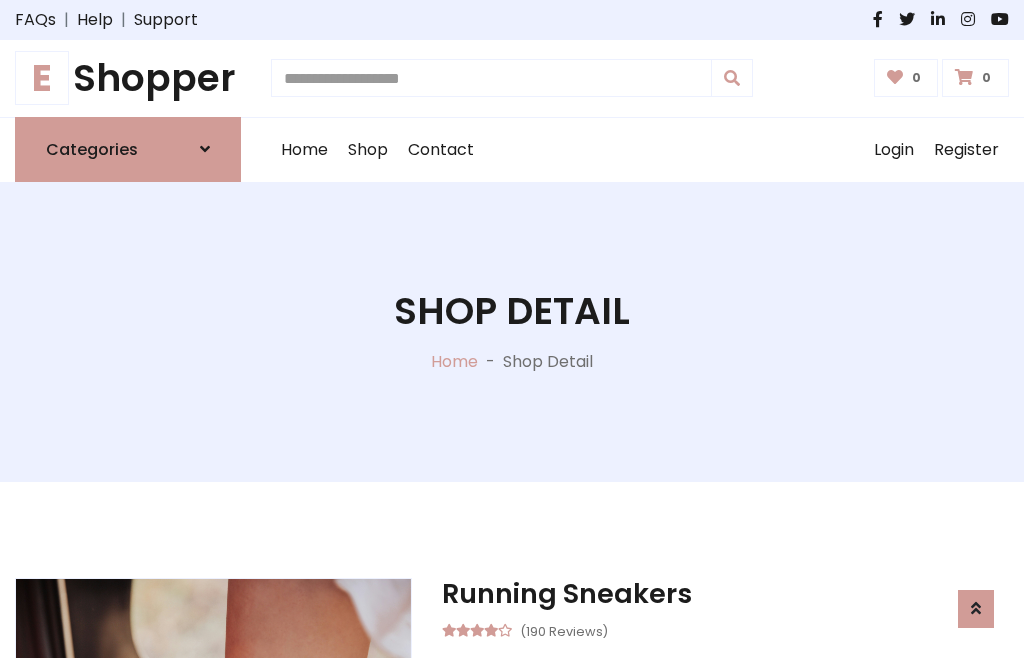 scroll, scrollTop: 365, scrollLeft: 0, axis: vertical 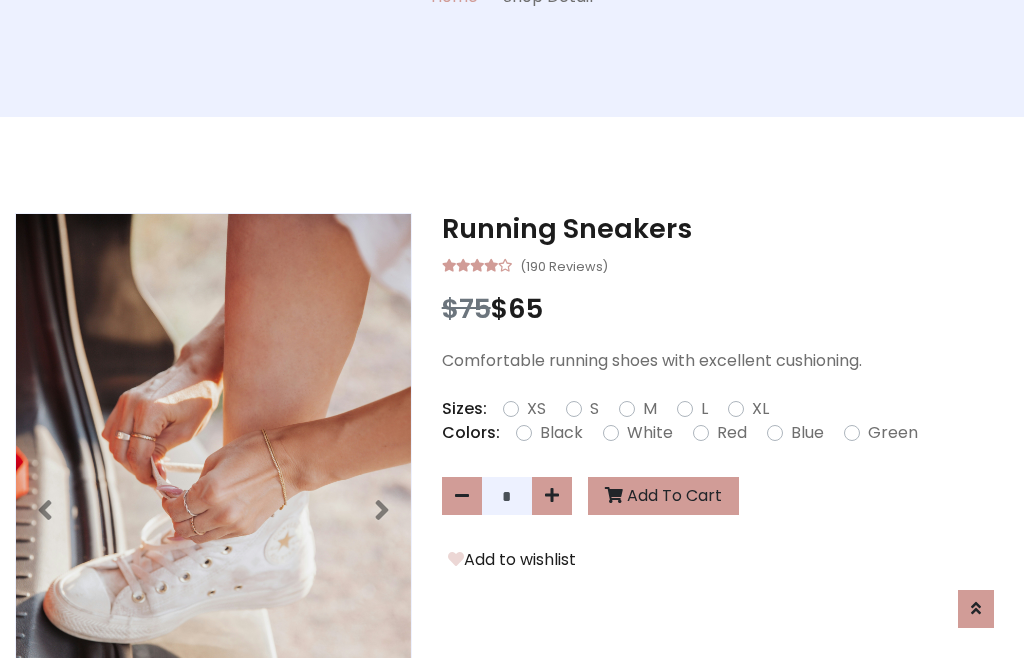 click on "XS" at bounding box center (536, 409) 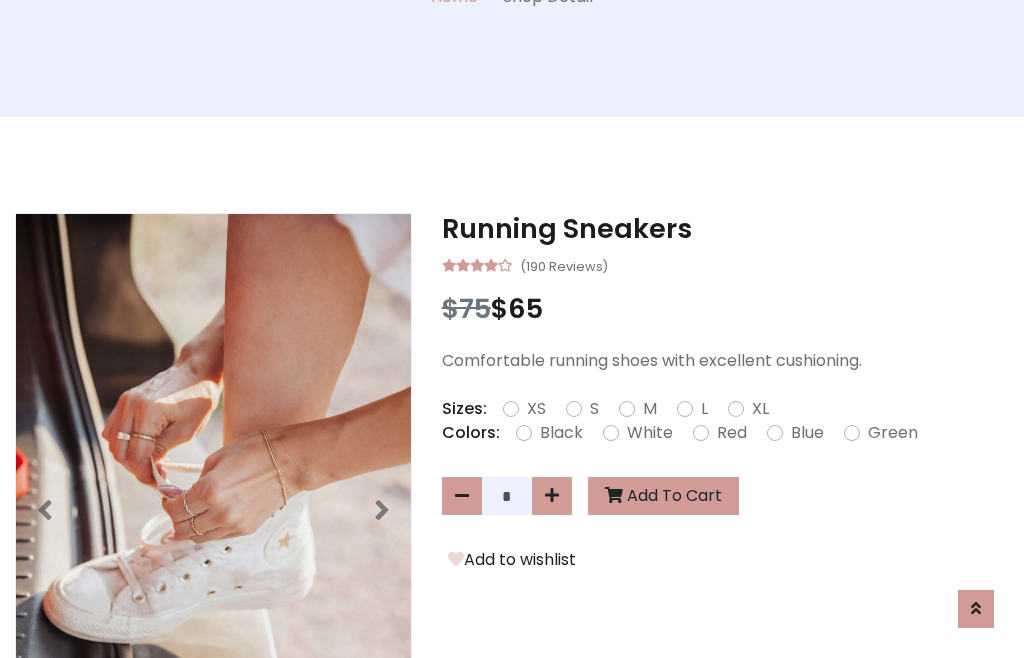 click on "White" at bounding box center [650, 433] 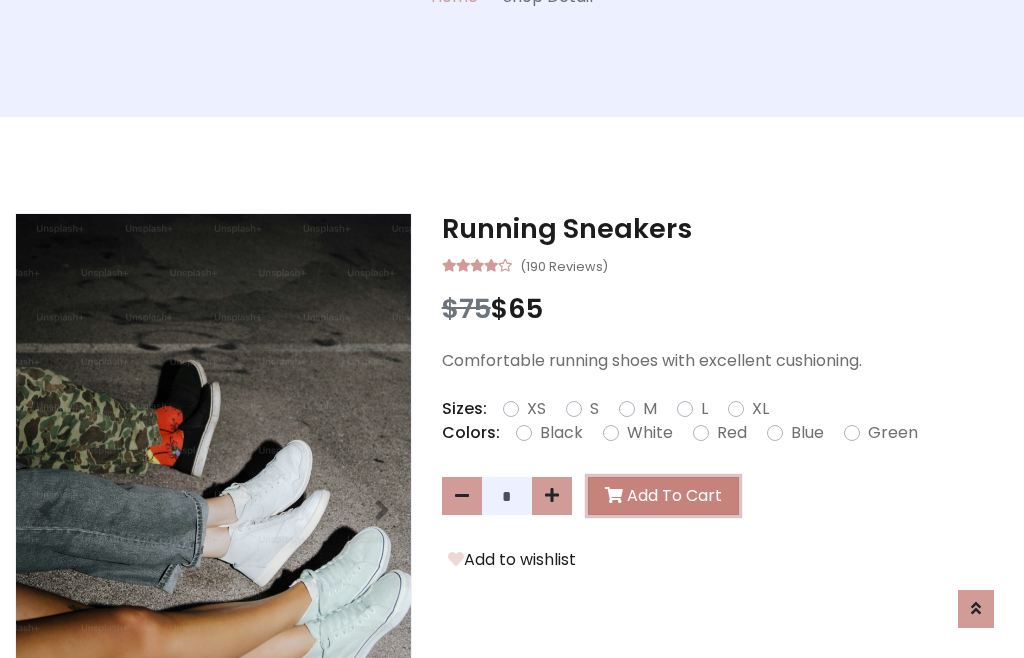 click on "Add To Cart" at bounding box center [663, 496] 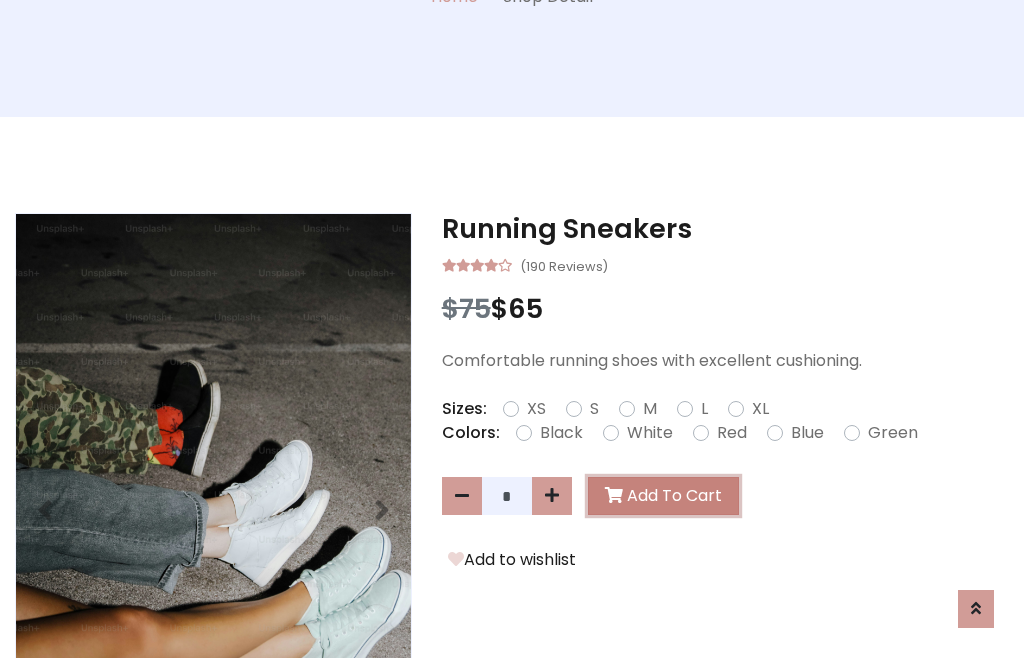 scroll, scrollTop: 0, scrollLeft: 0, axis: both 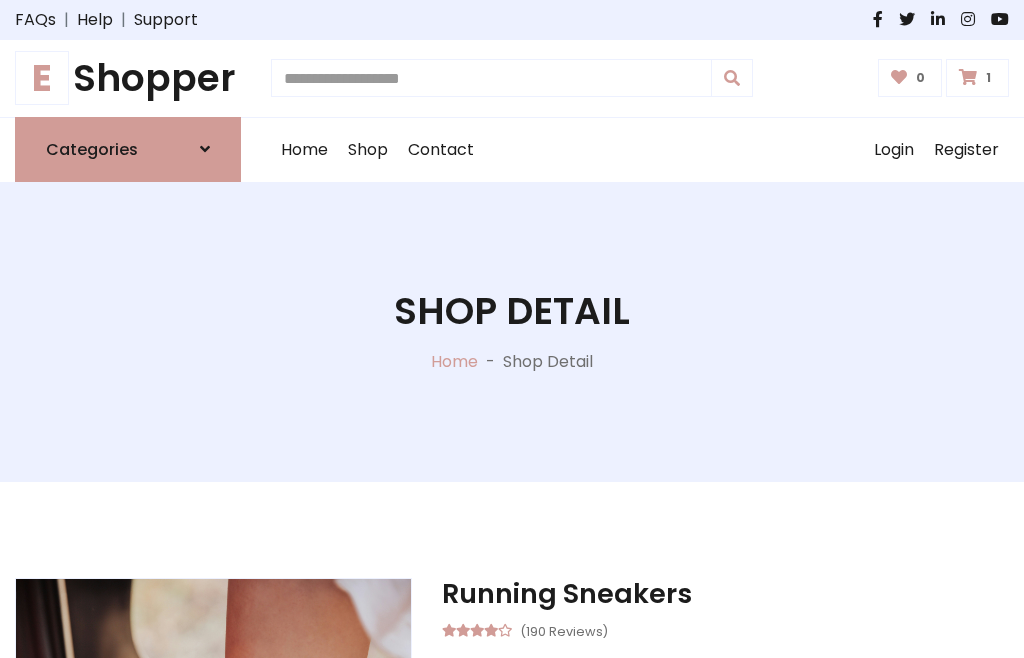 click at bounding box center (968, 77) 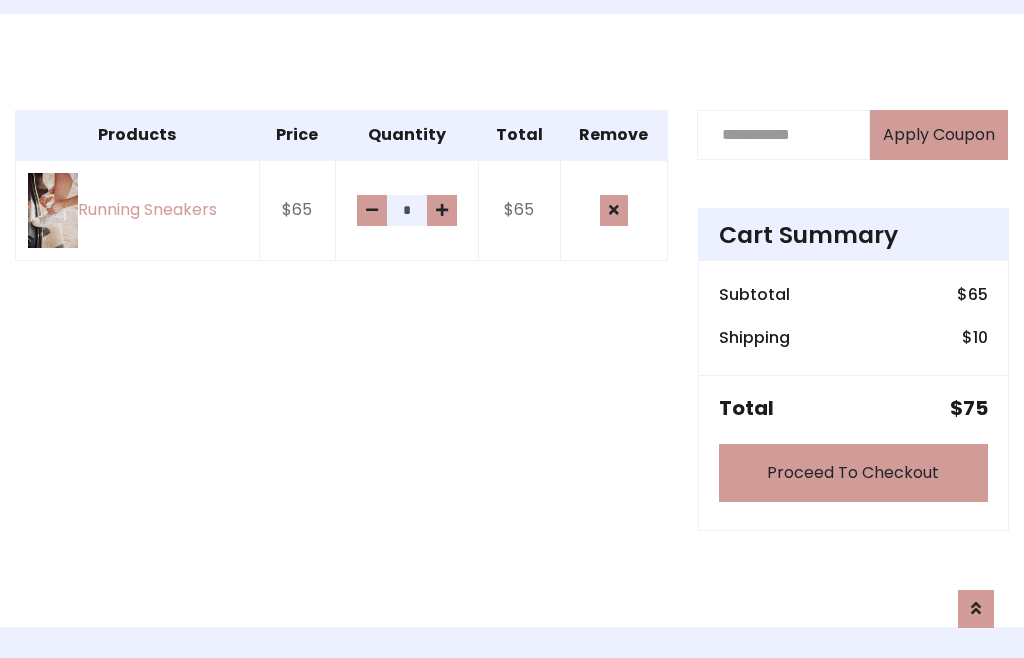 scroll, scrollTop: 468, scrollLeft: 0, axis: vertical 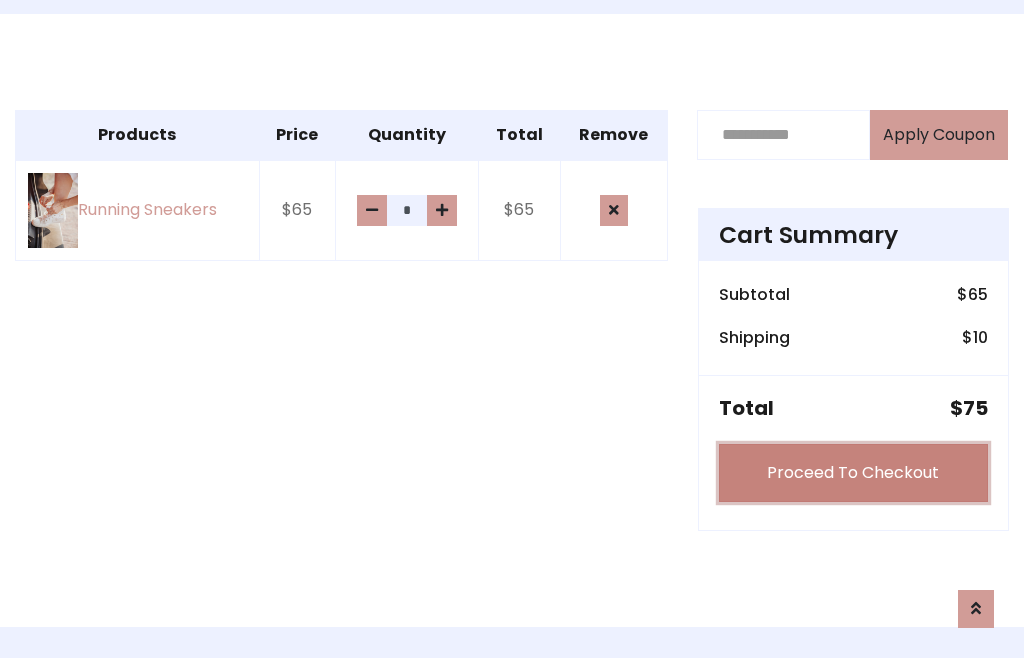 click on "Proceed To Checkout" at bounding box center [853, 473] 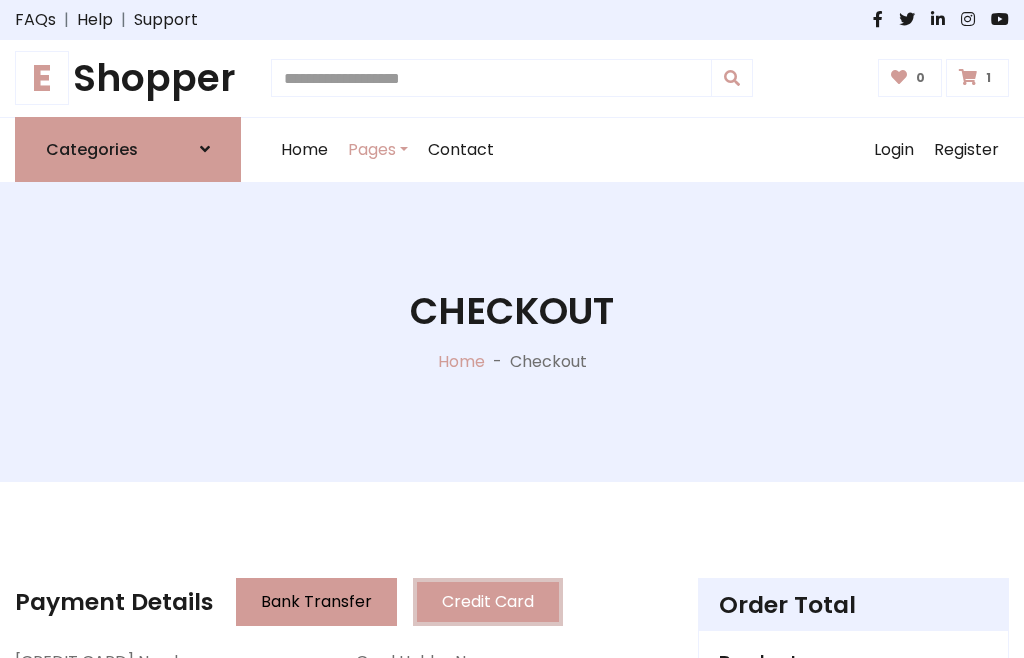 scroll, scrollTop: 62, scrollLeft: 0, axis: vertical 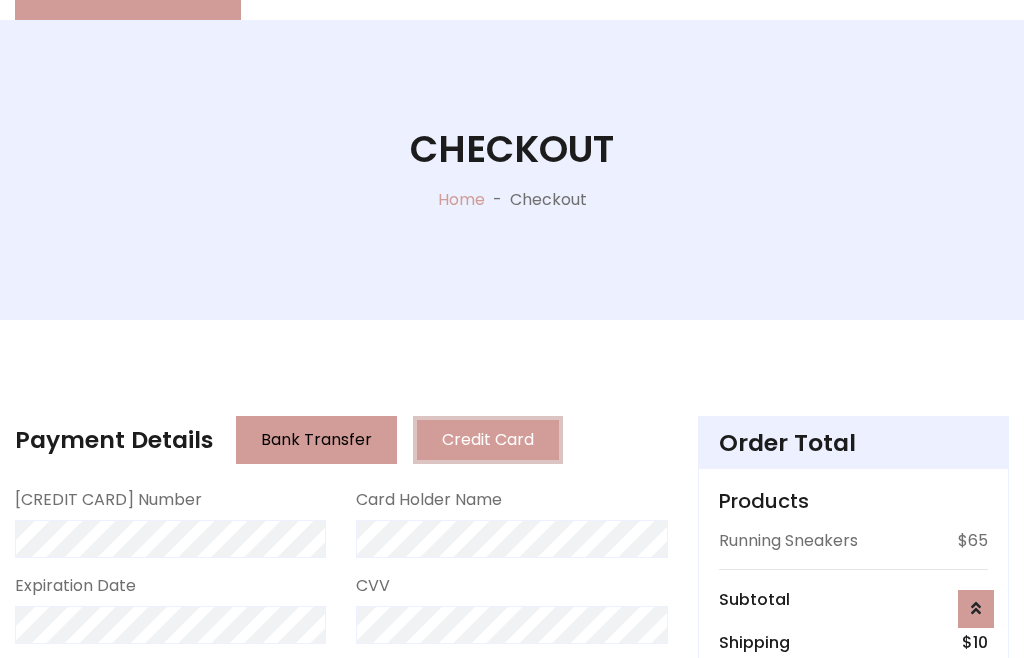 click on "Go to shipping" at bounding box center (853, 856) 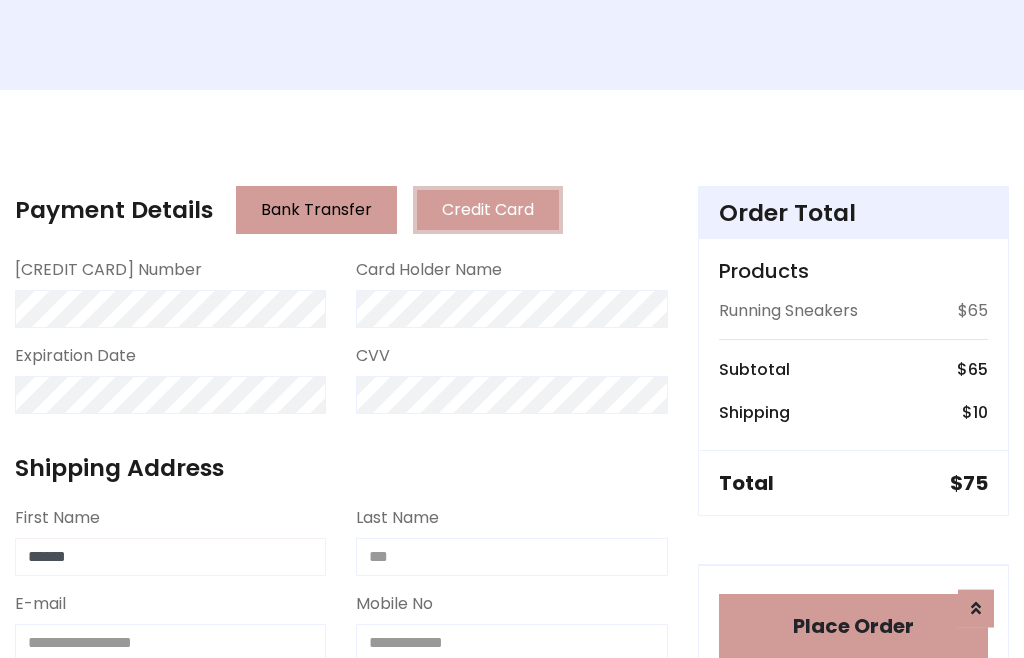 type on "******" 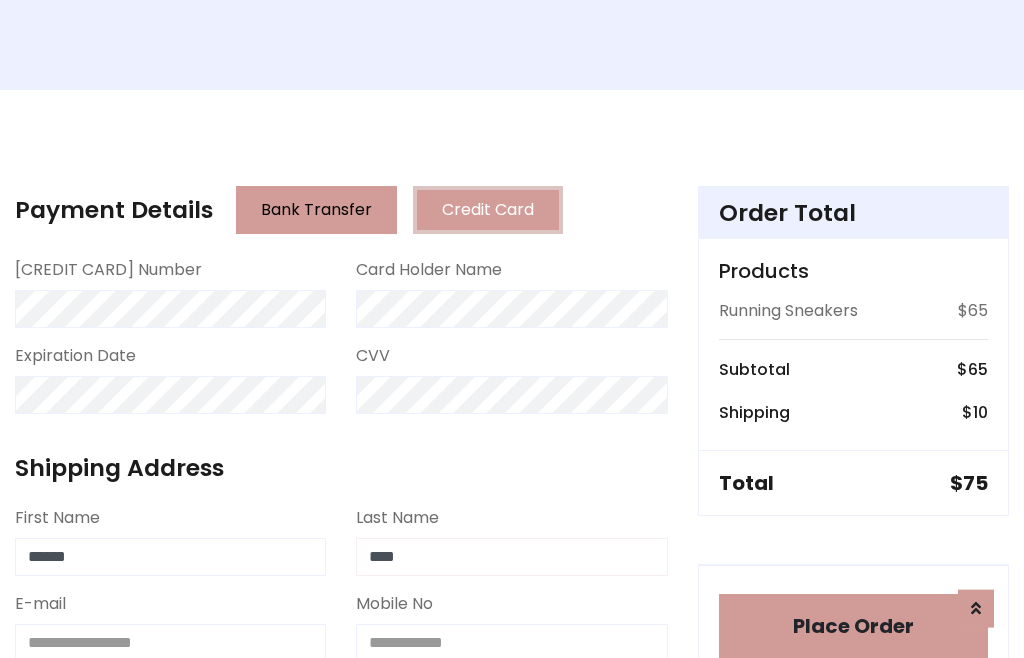 type on "****" 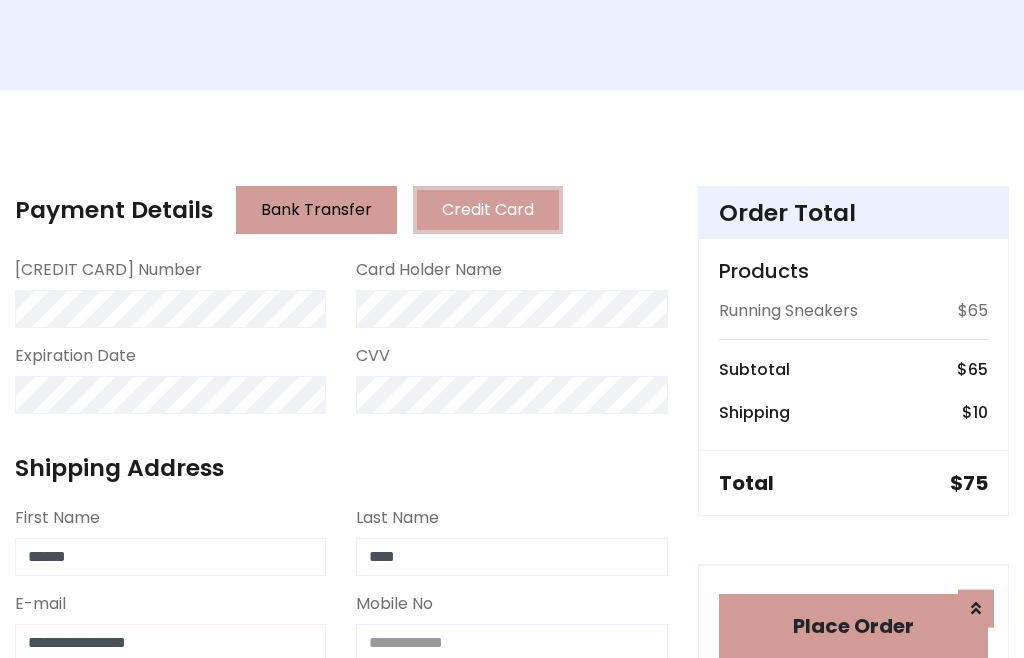 type on "**********" 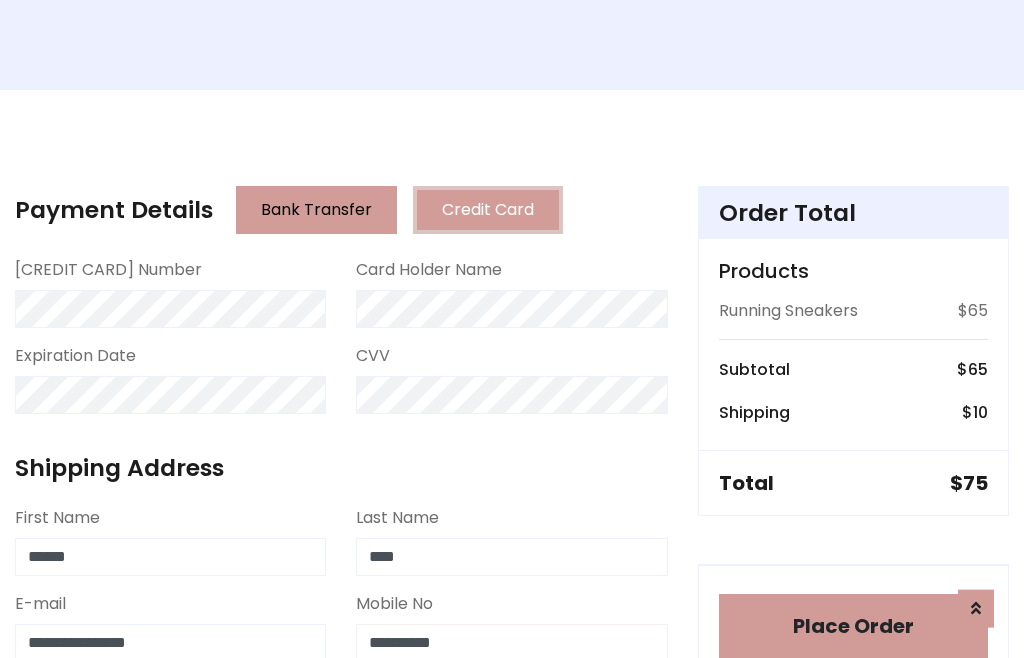 type on "**********" 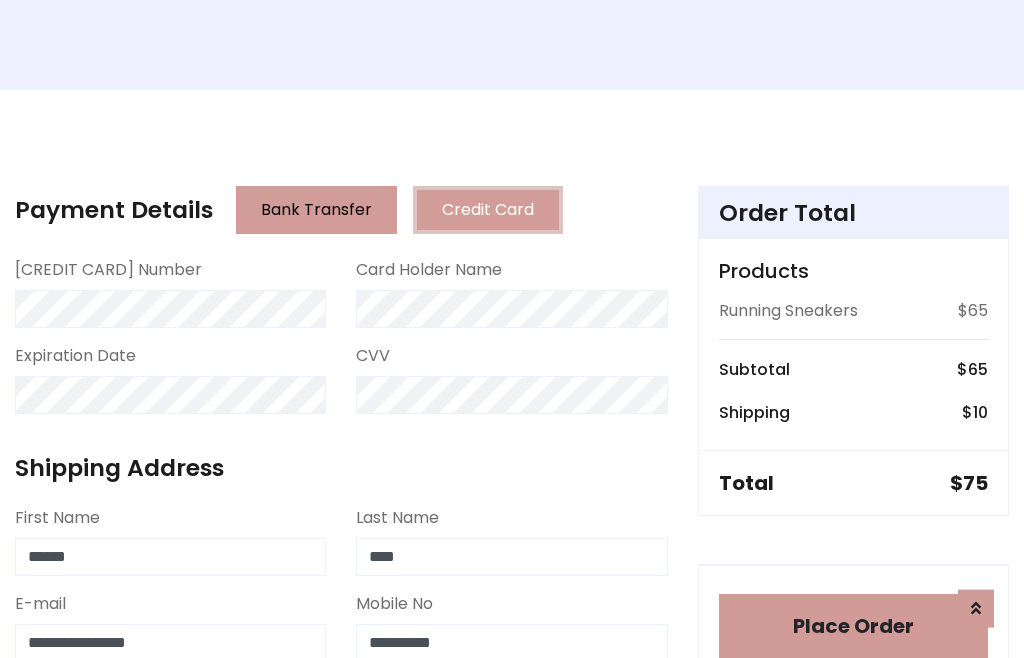 scroll, scrollTop: 482, scrollLeft: 0, axis: vertical 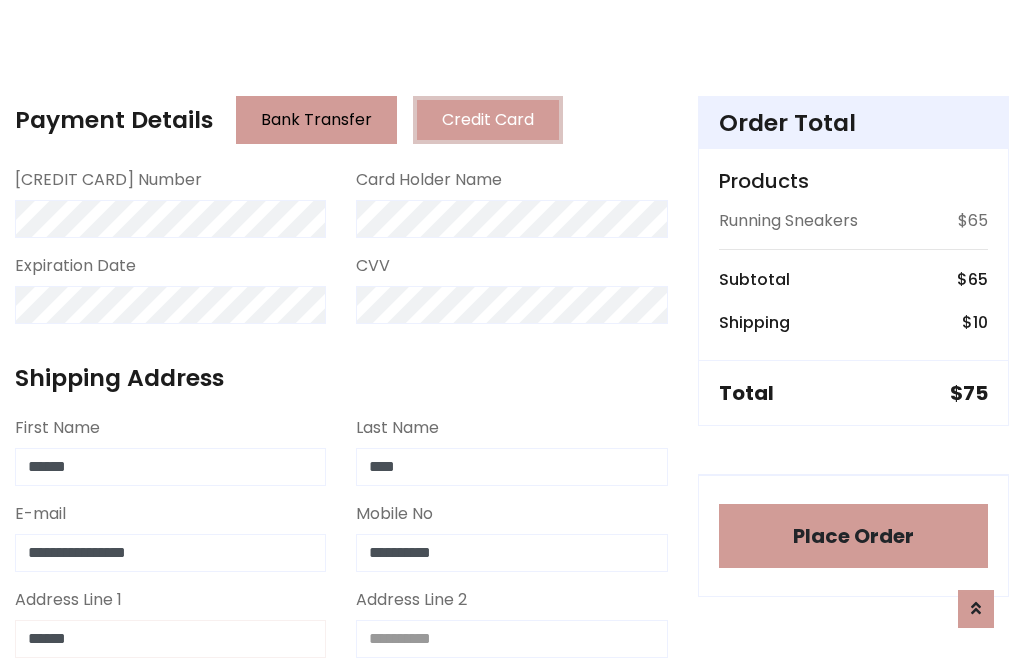 type on "******" 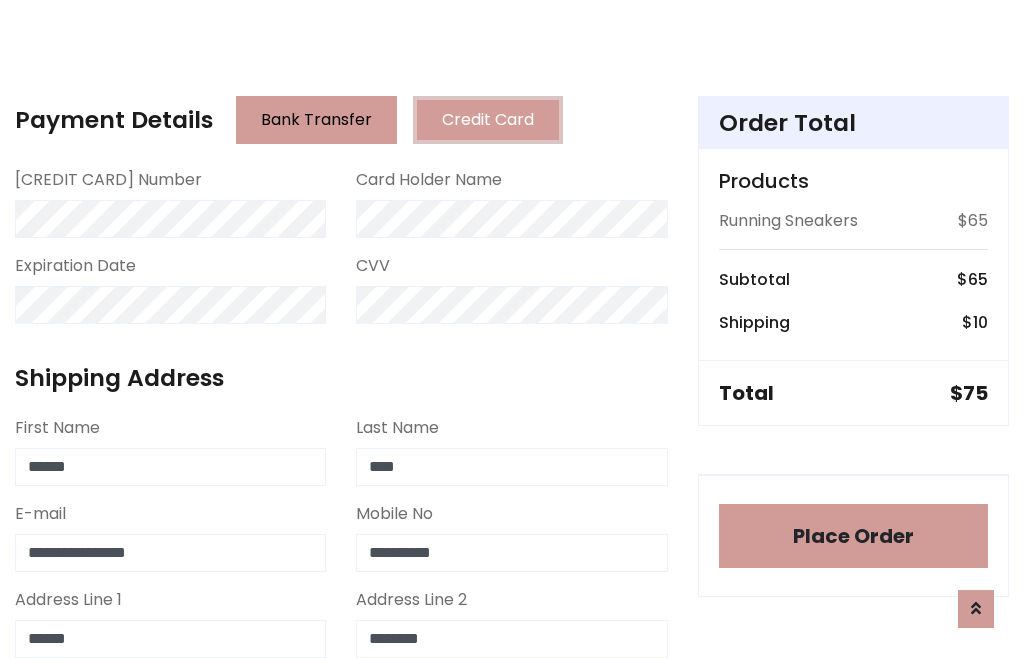 type on "********" 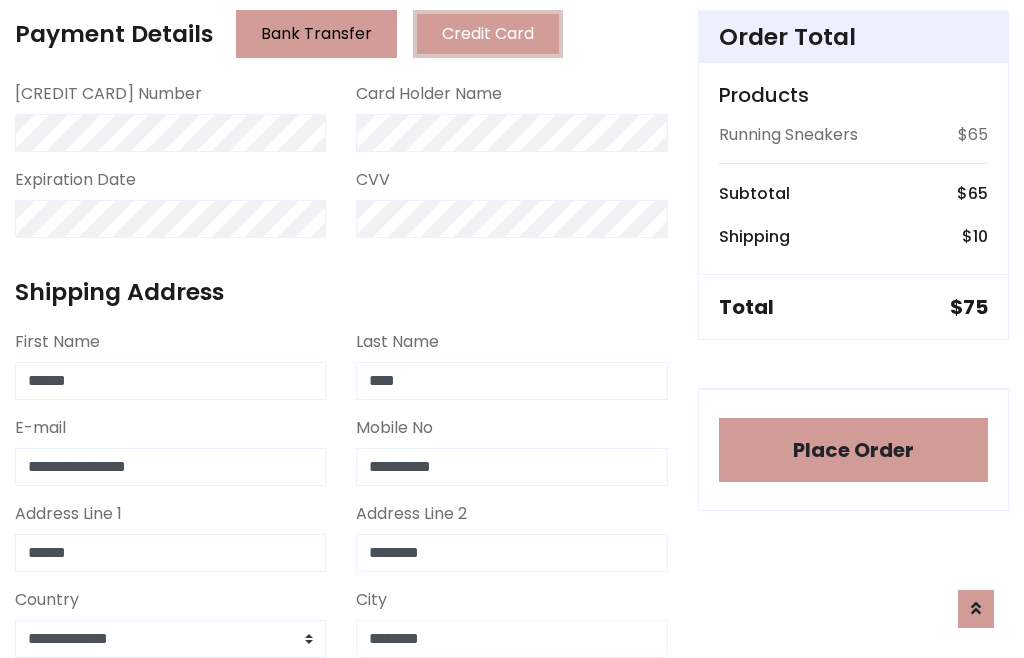 type on "********" 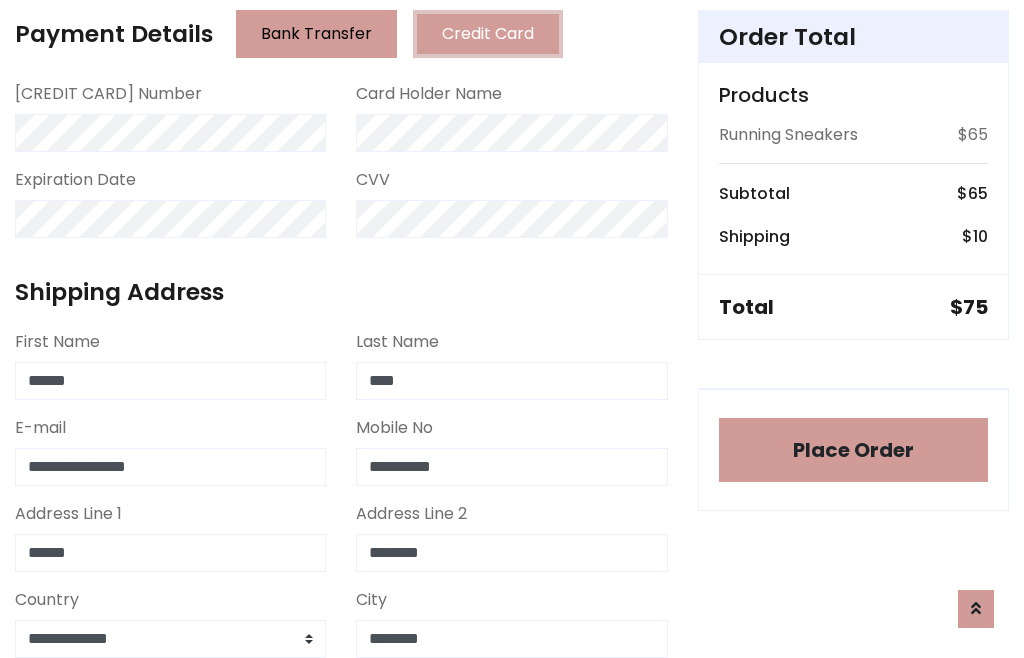 scroll, scrollTop: 654, scrollLeft: 0, axis: vertical 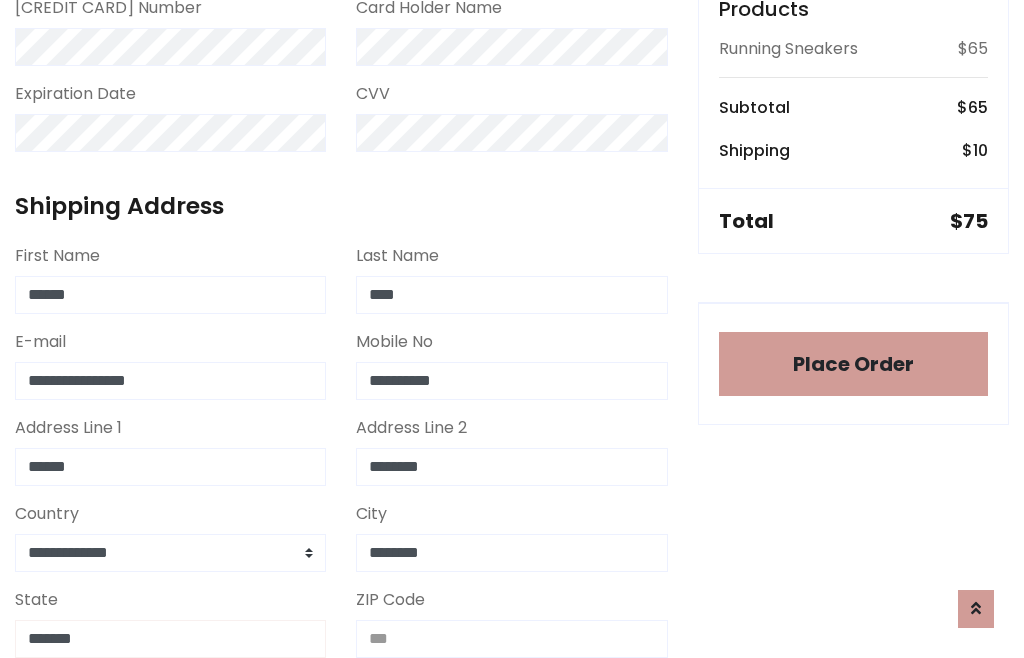 type on "*******" 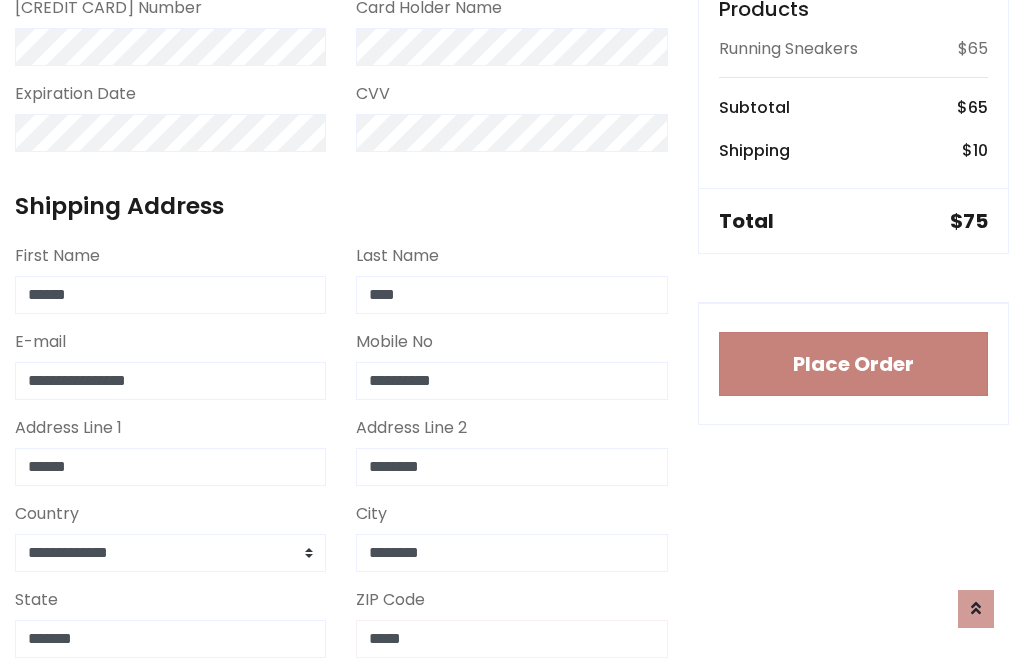 type on "*****" 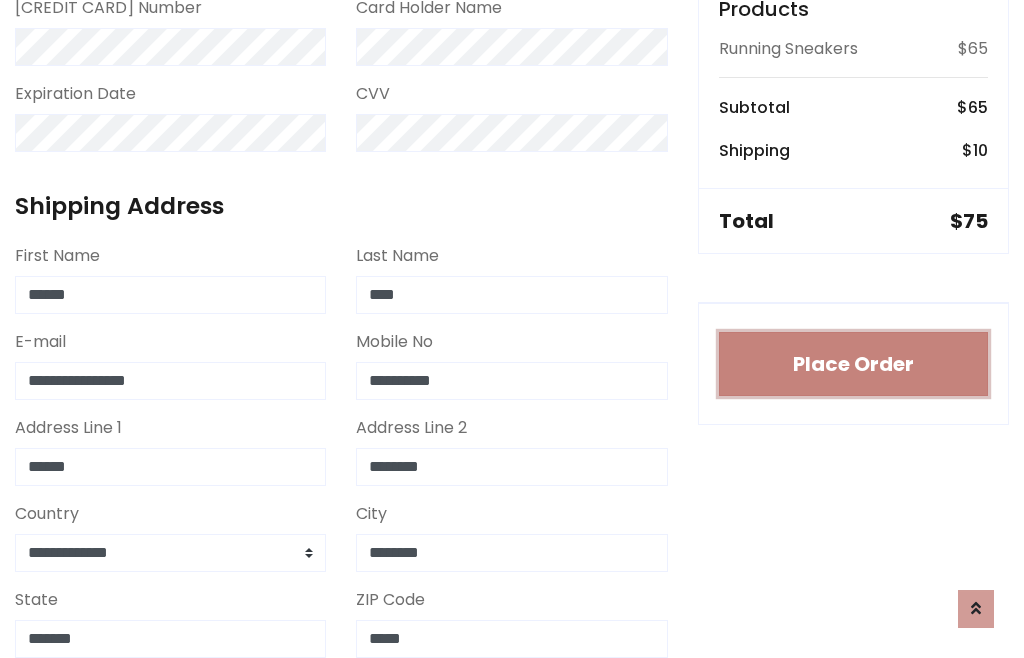 click on "Place Order" at bounding box center [853, 364] 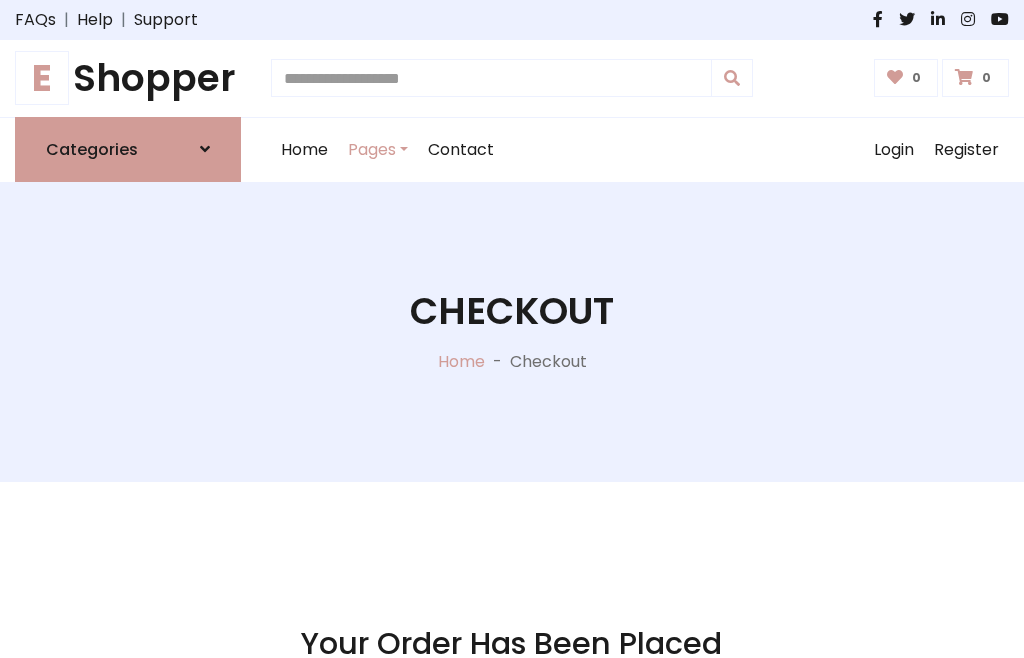 scroll, scrollTop: 0, scrollLeft: 0, axis: both 